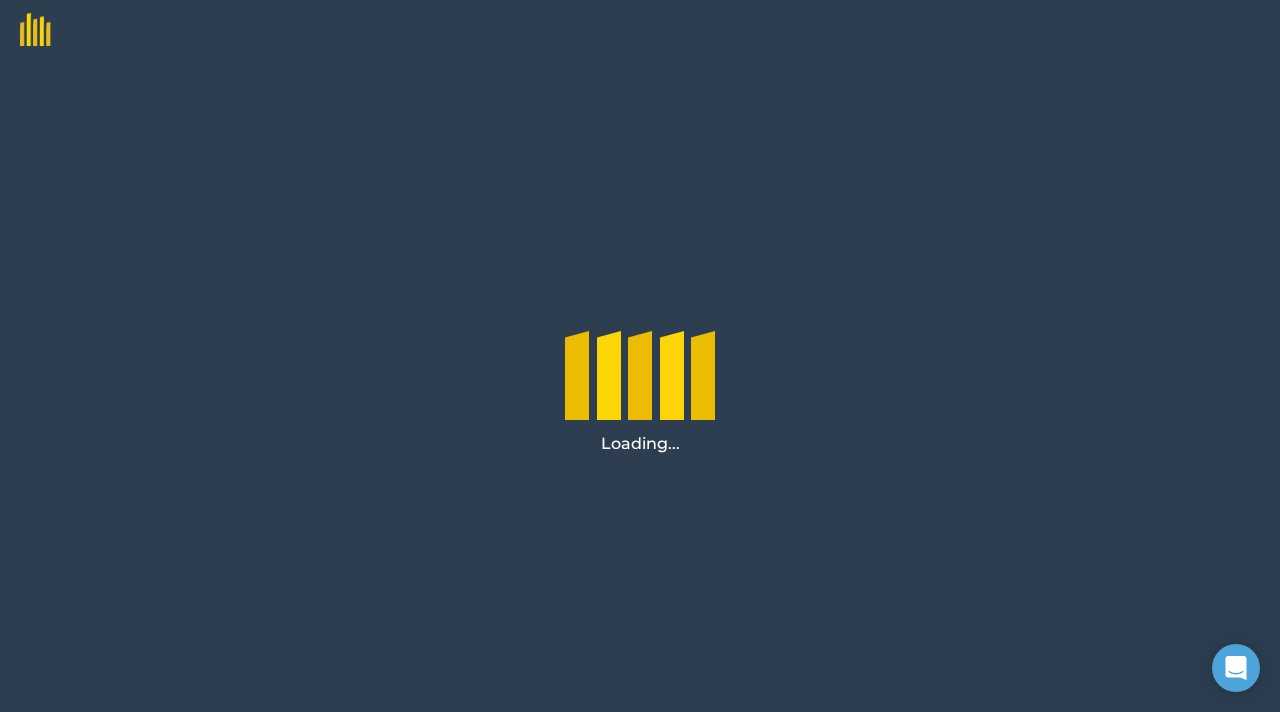 scroll, scrollTop: 0, scrollLeft: 0, axis: both 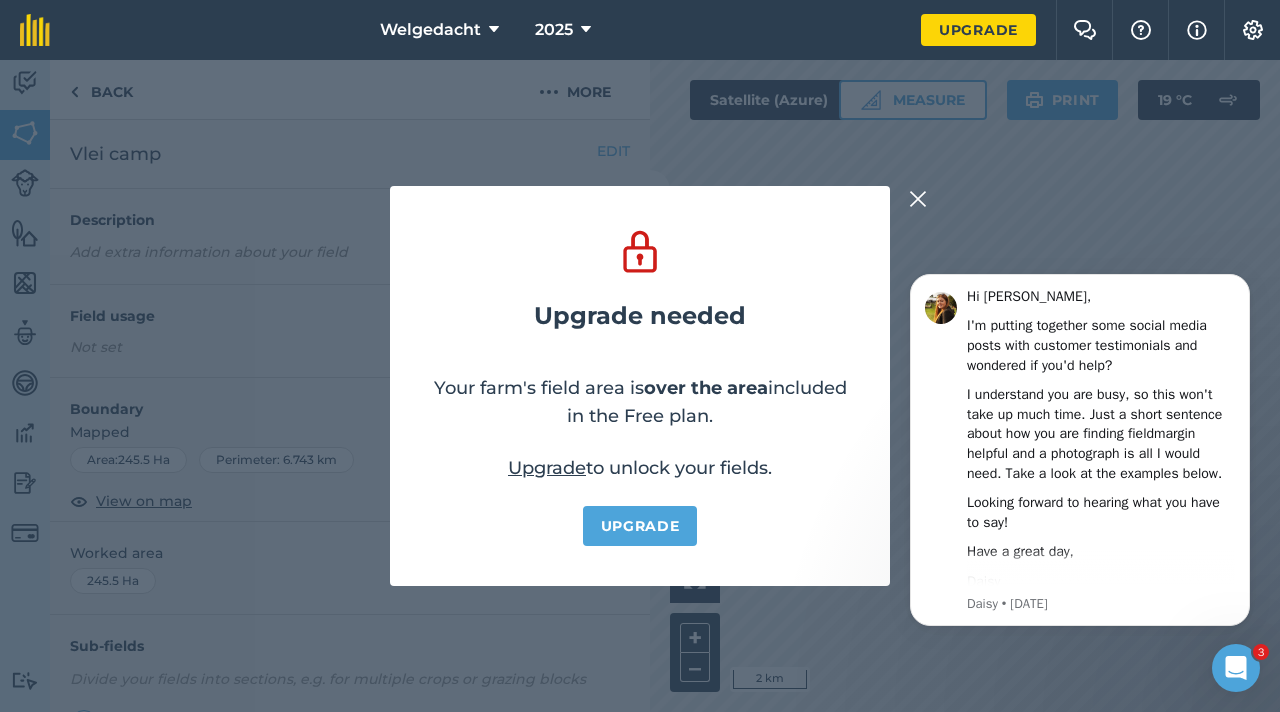 click at bounding box center (918, 199) 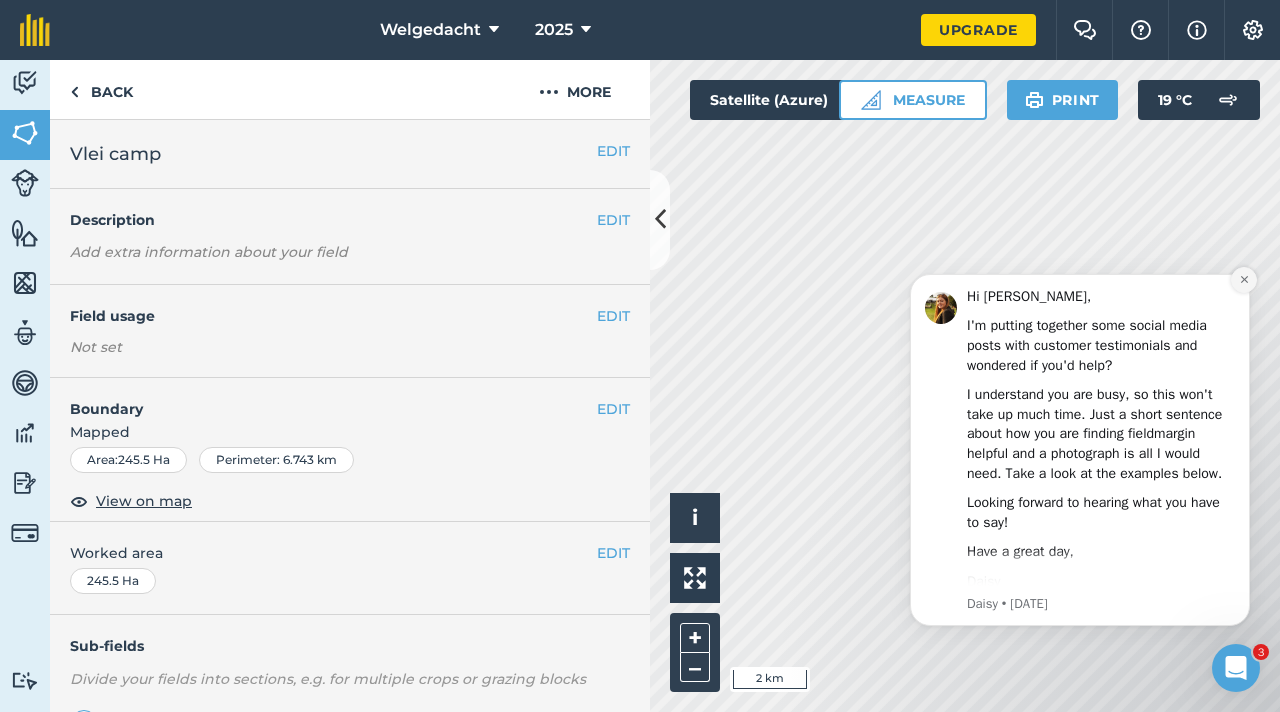 click 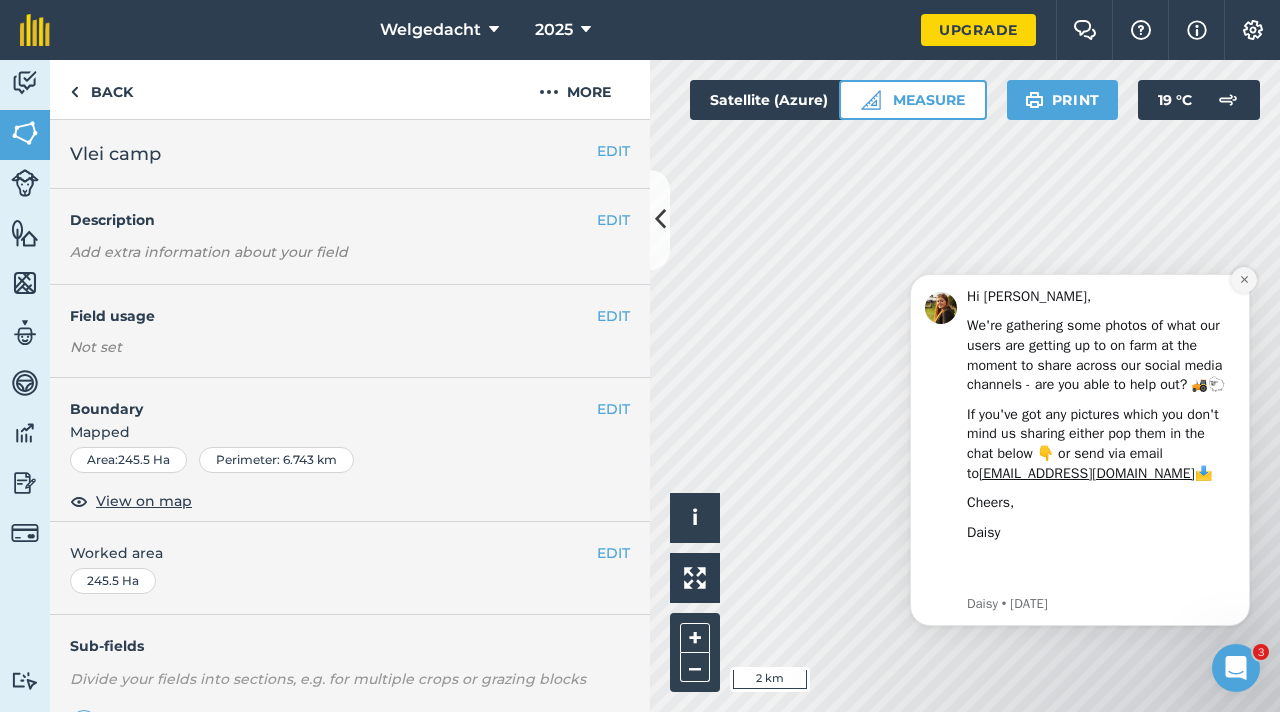click 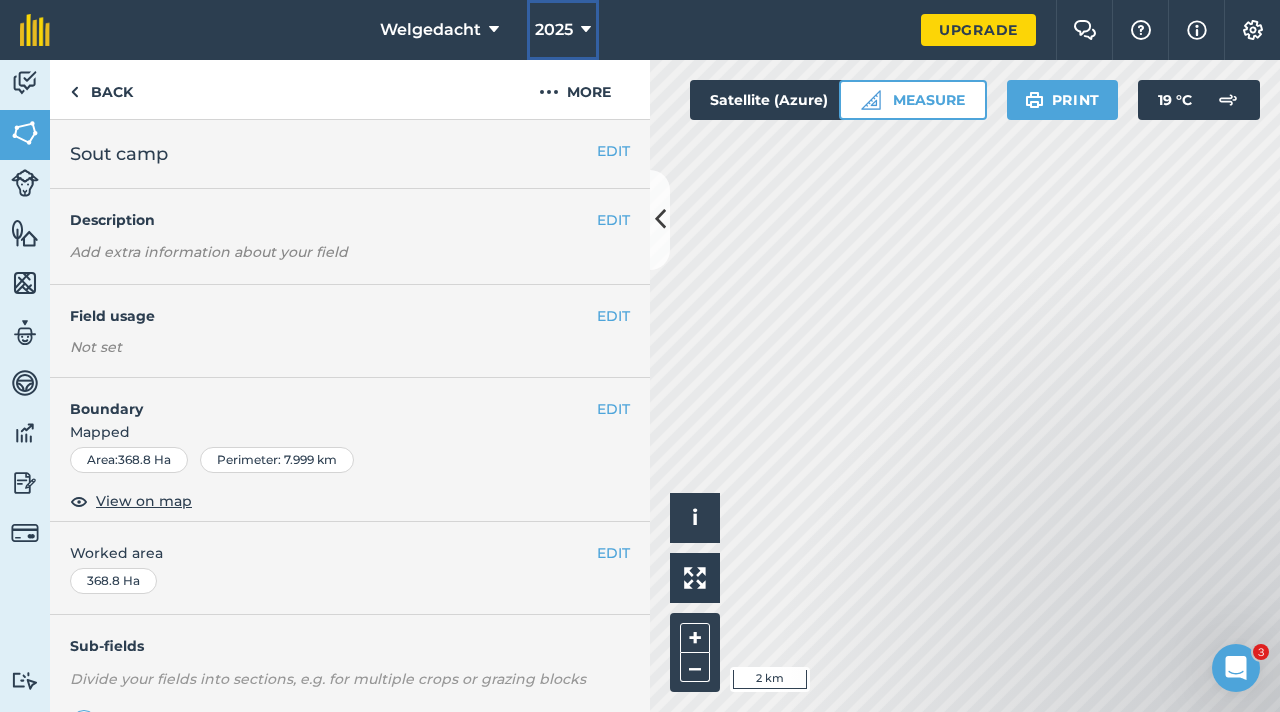 click at bounding box center (586, 30) 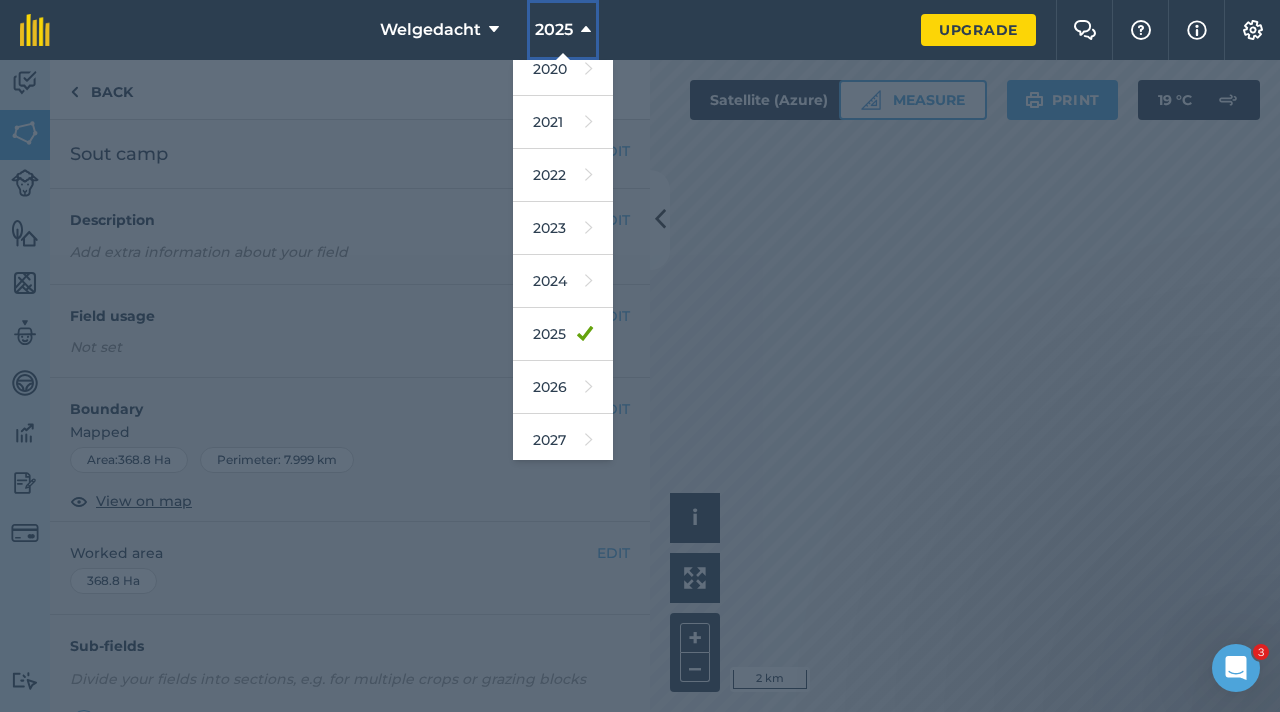 scroll, scrollTop: 179, scrollLeft: 0, axis: vertical 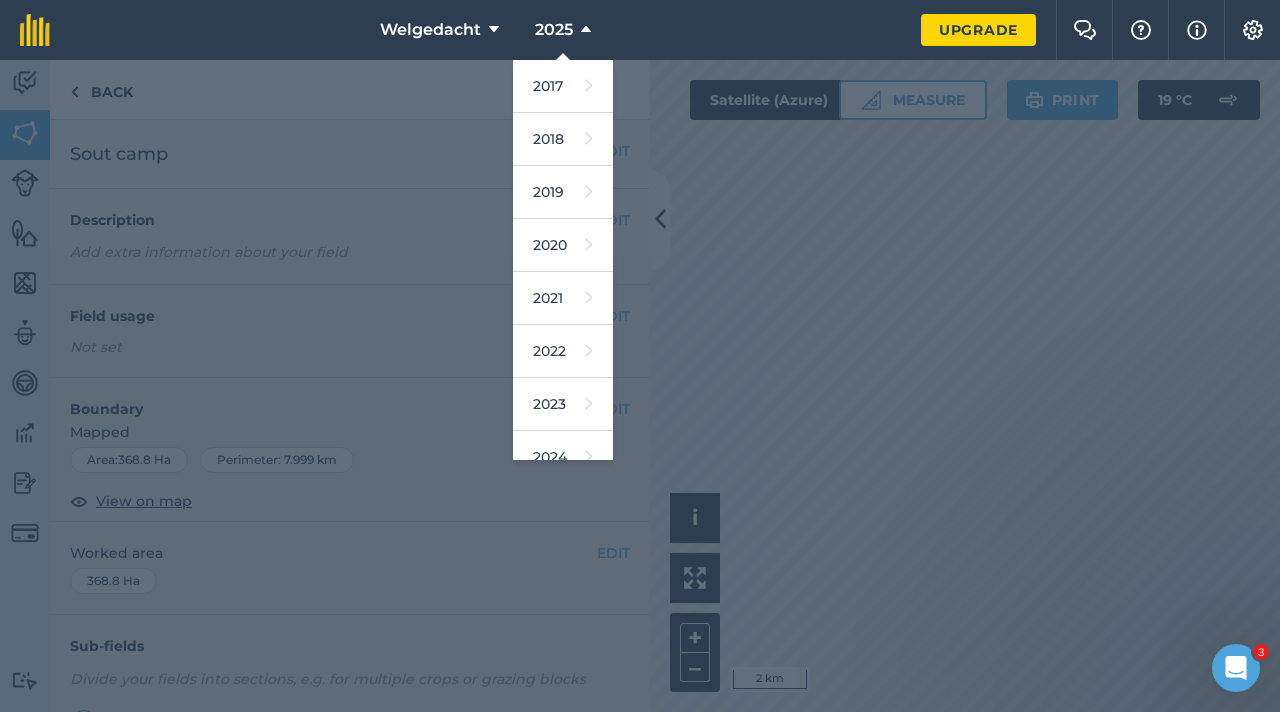 click on "Welgedacht 2025 2017 2018 2019 2020 2021 2022 2023 2024 2025 2026 2027" at bounding box center (495, 30) 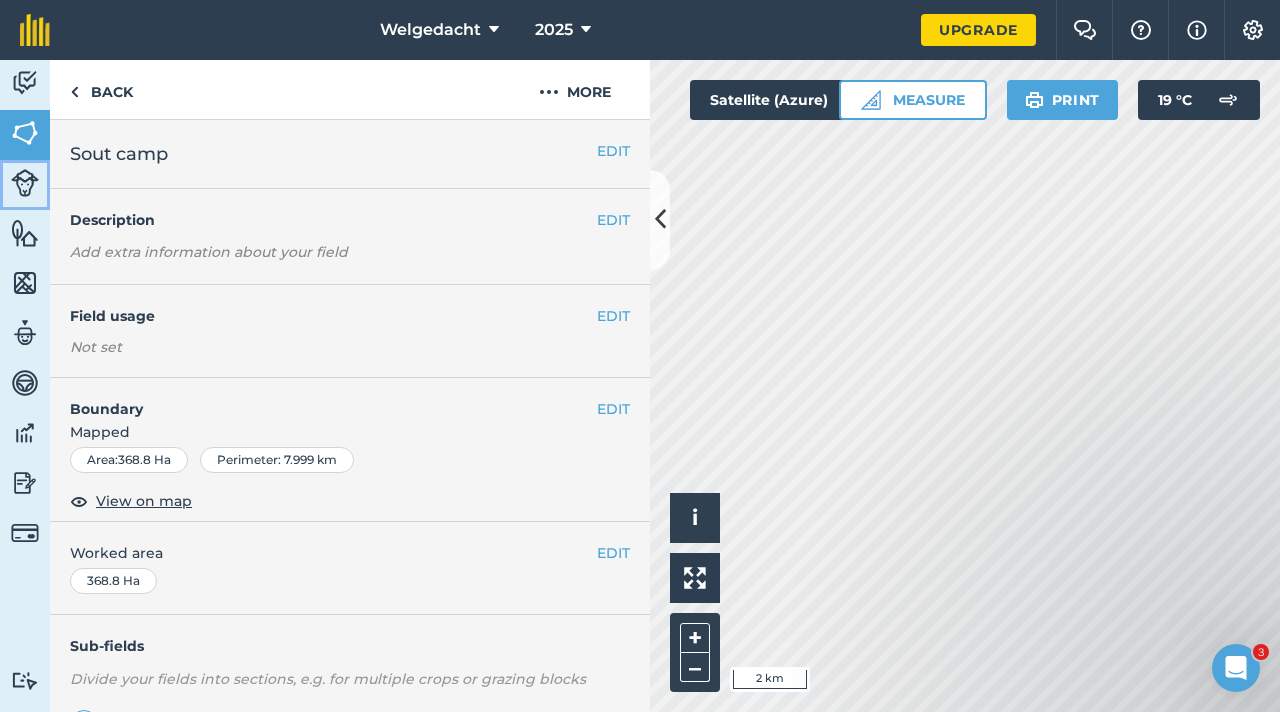 click at bounding box center [25, 183] 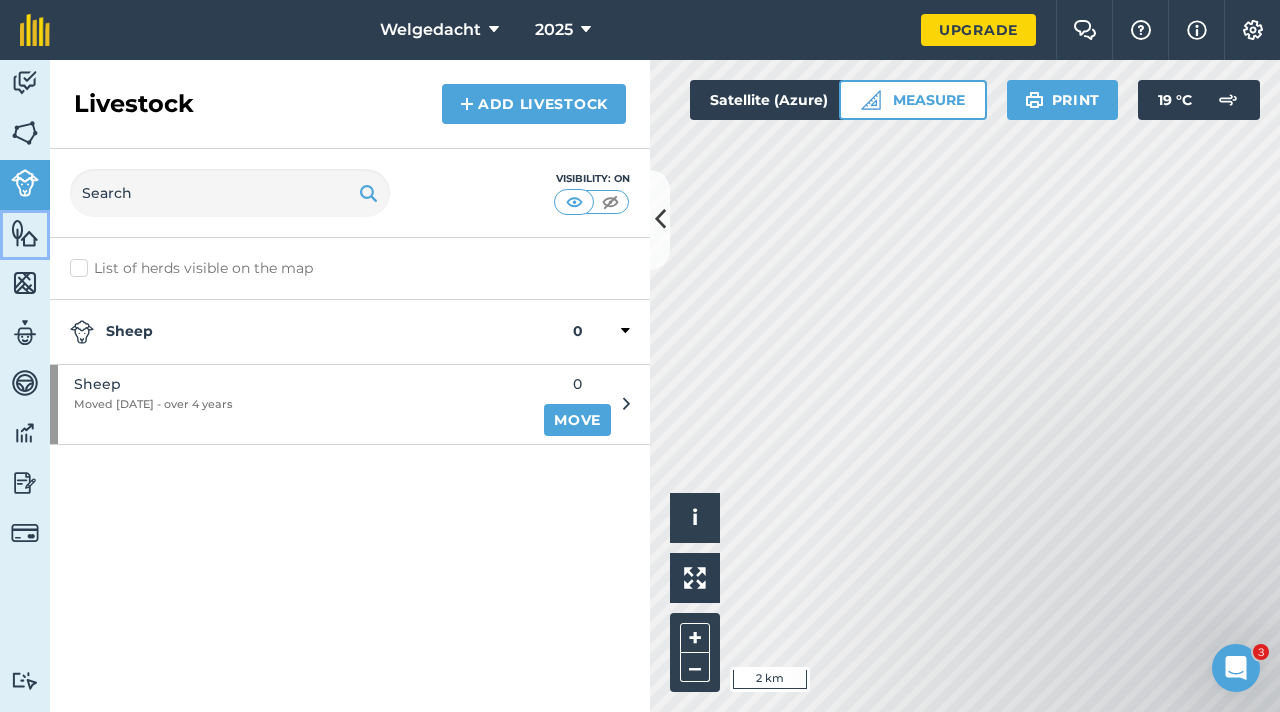click at bounding box center (25, 233) 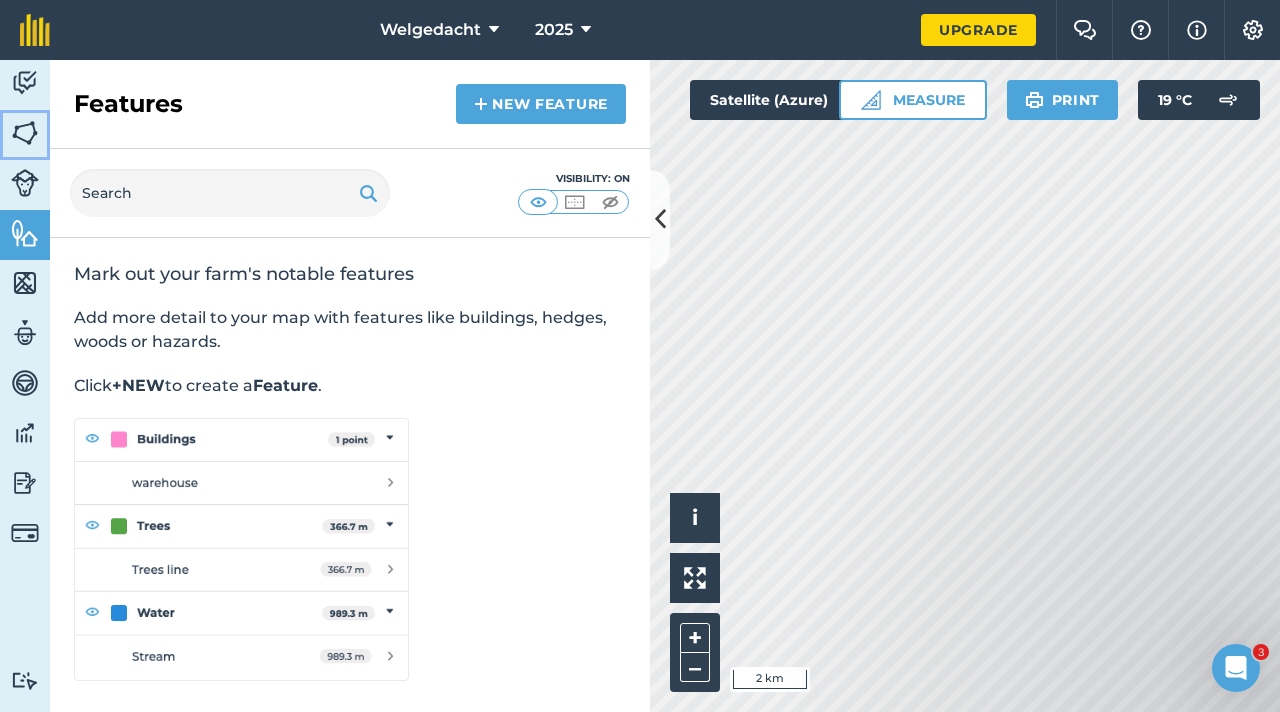 click at bounding box center [25, 133] 